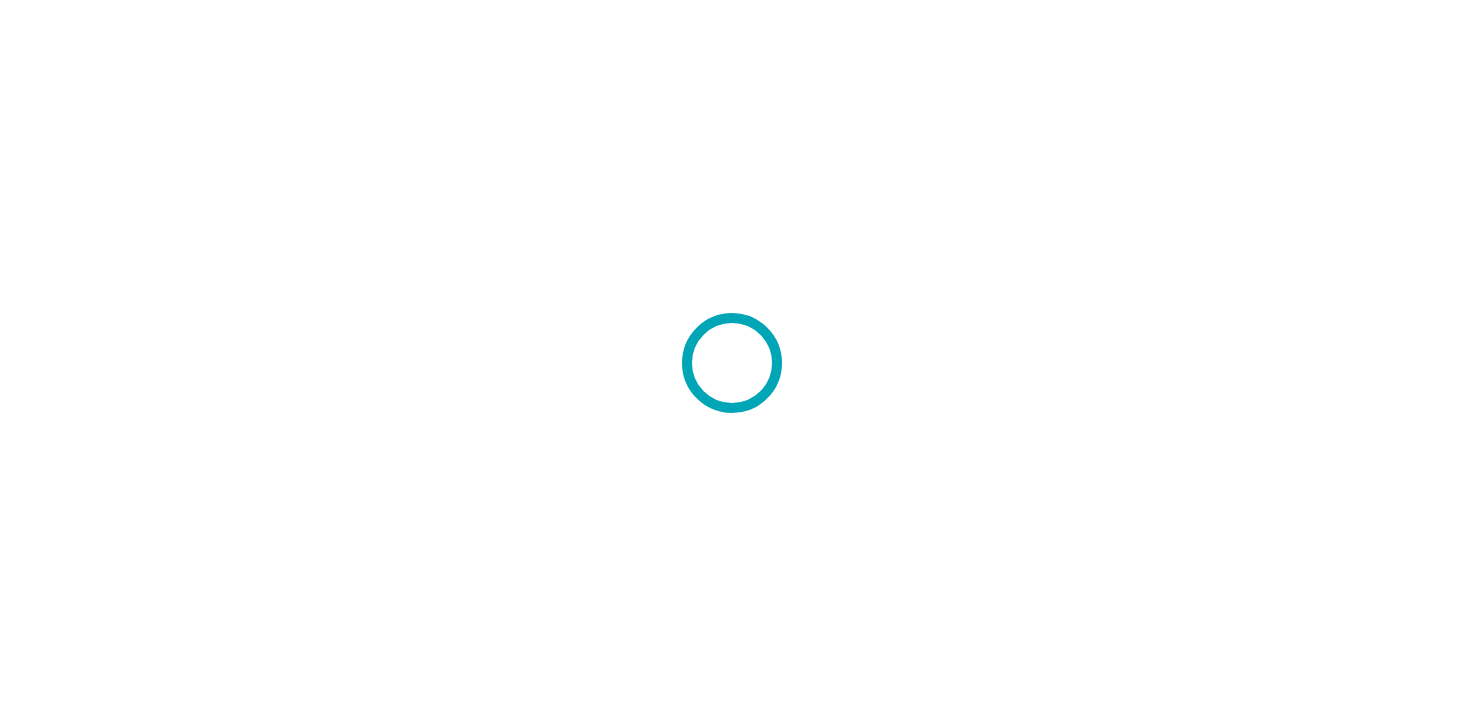 scroll, scrollTop: 0, scrollLeft: 0, axis: both 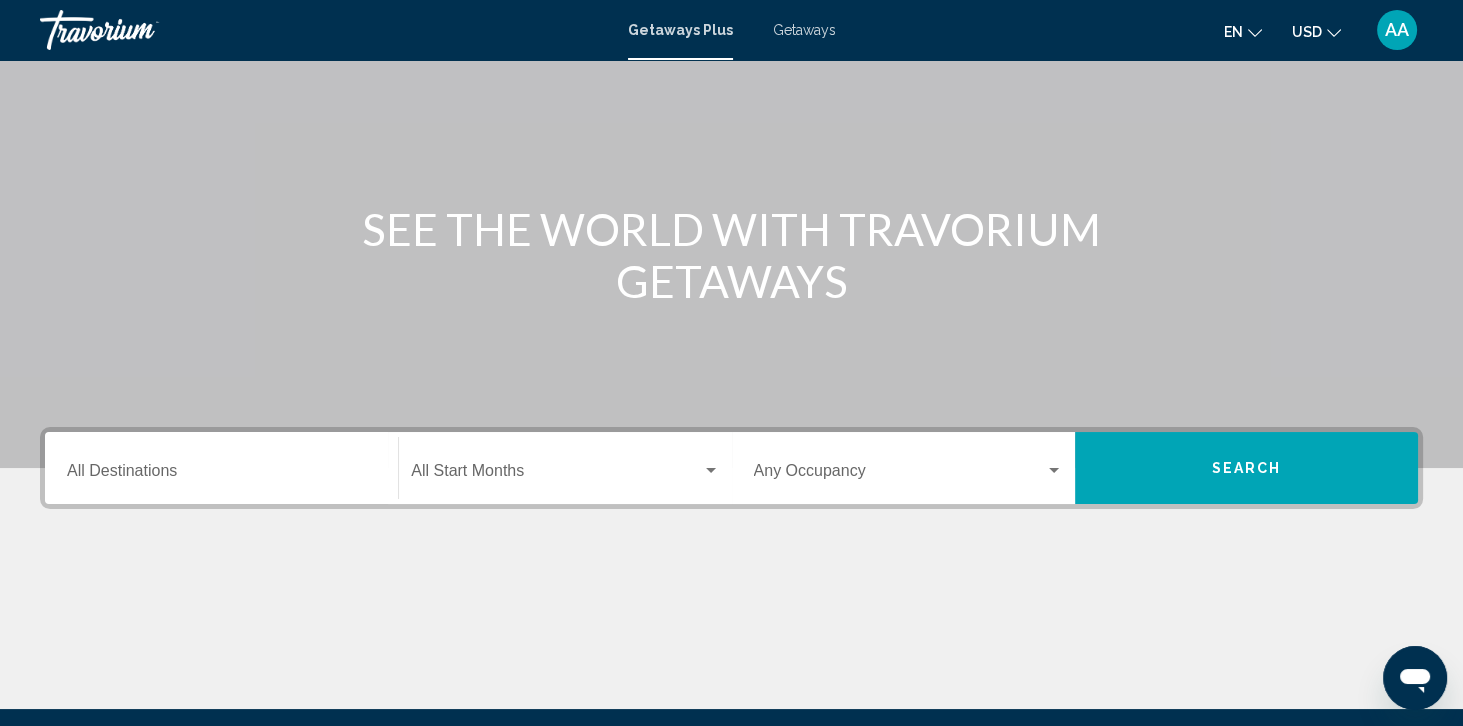 click on "Destination All Destinations" at bounding box center (221, 475) 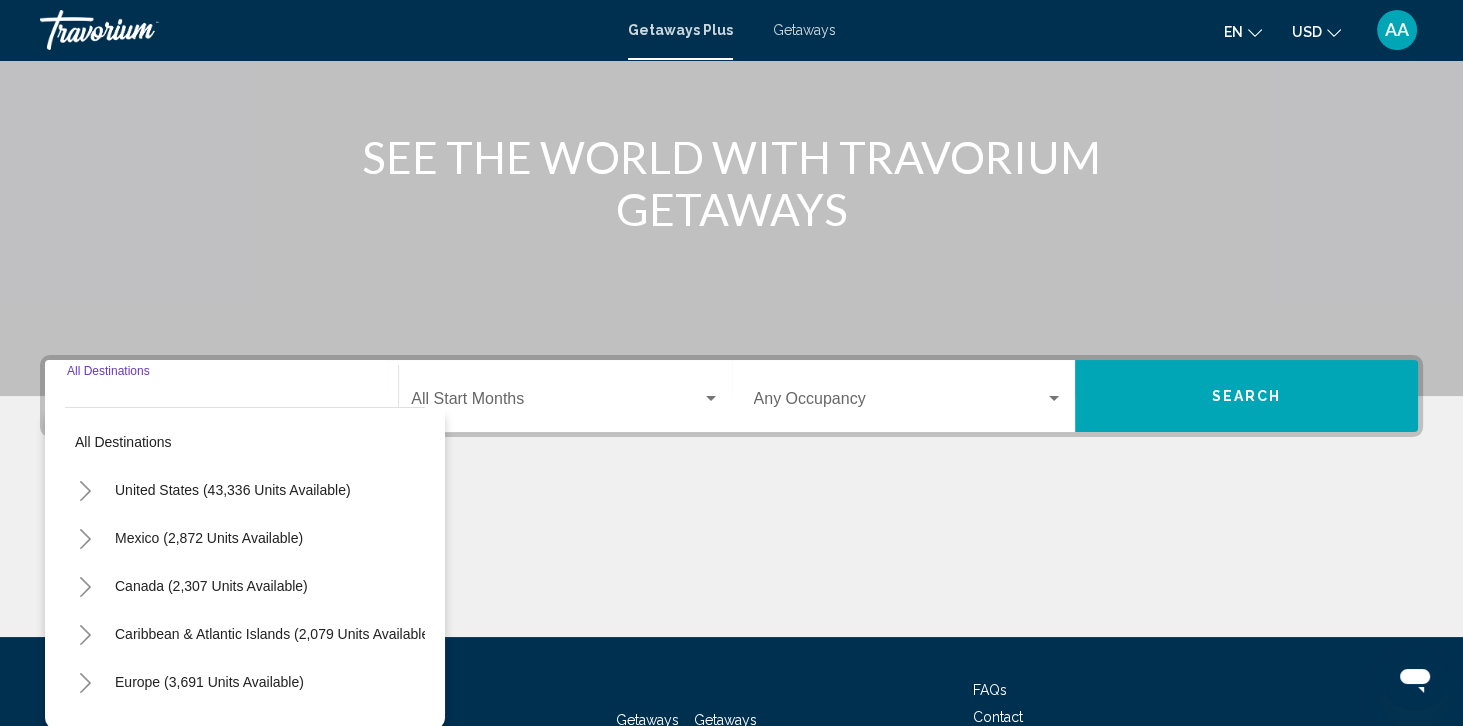 scroll, scrollTop: 262, scrollLeft: 0, axis: vertical 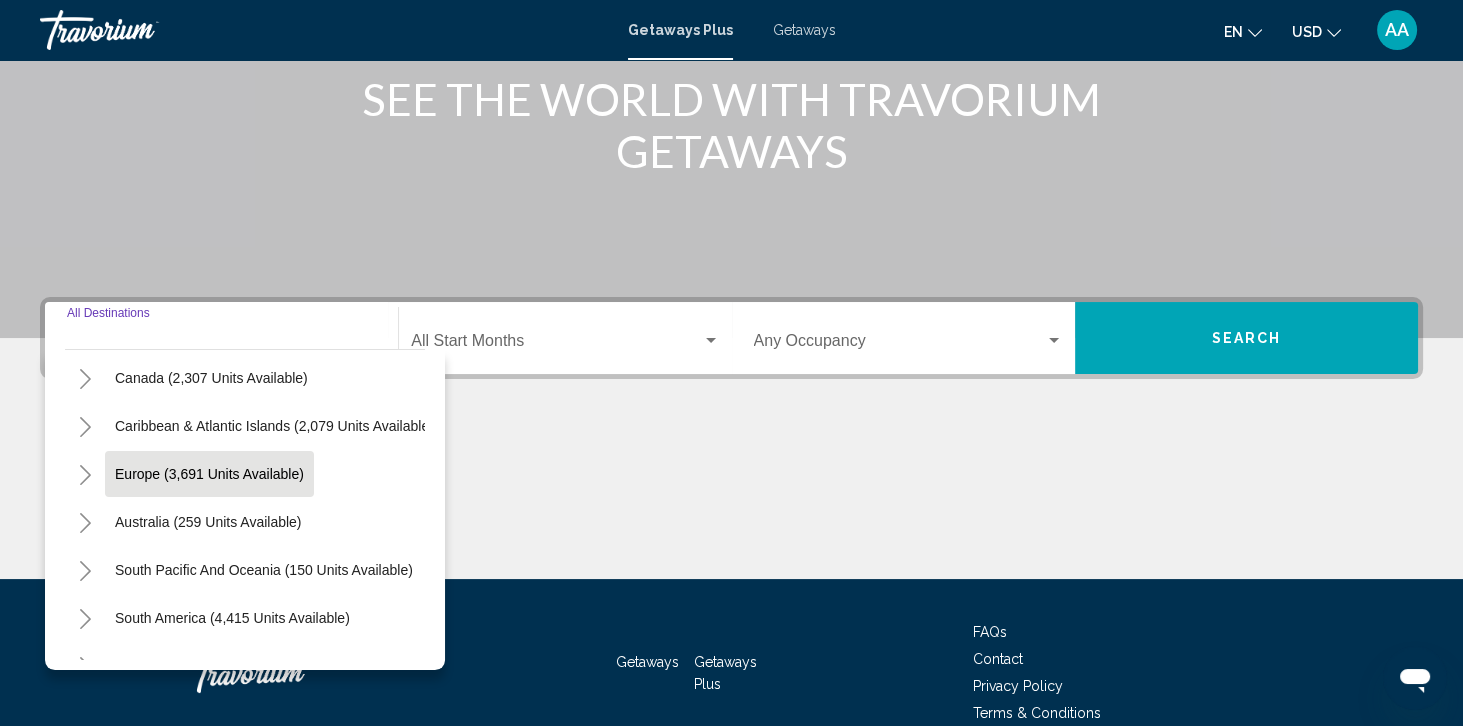 click on "Europe (3,691 units available)" at bounding box center (208, 522) 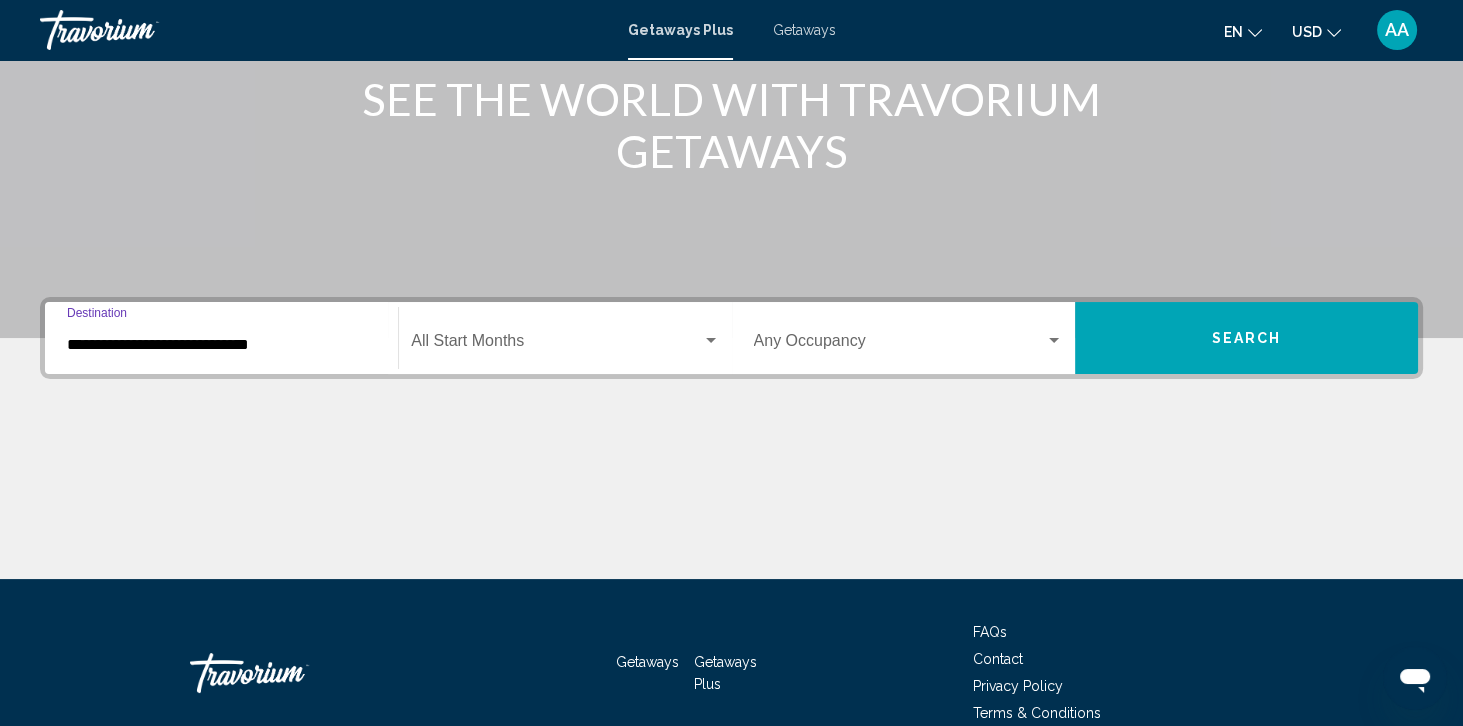 click at bounding box center [899, 345] 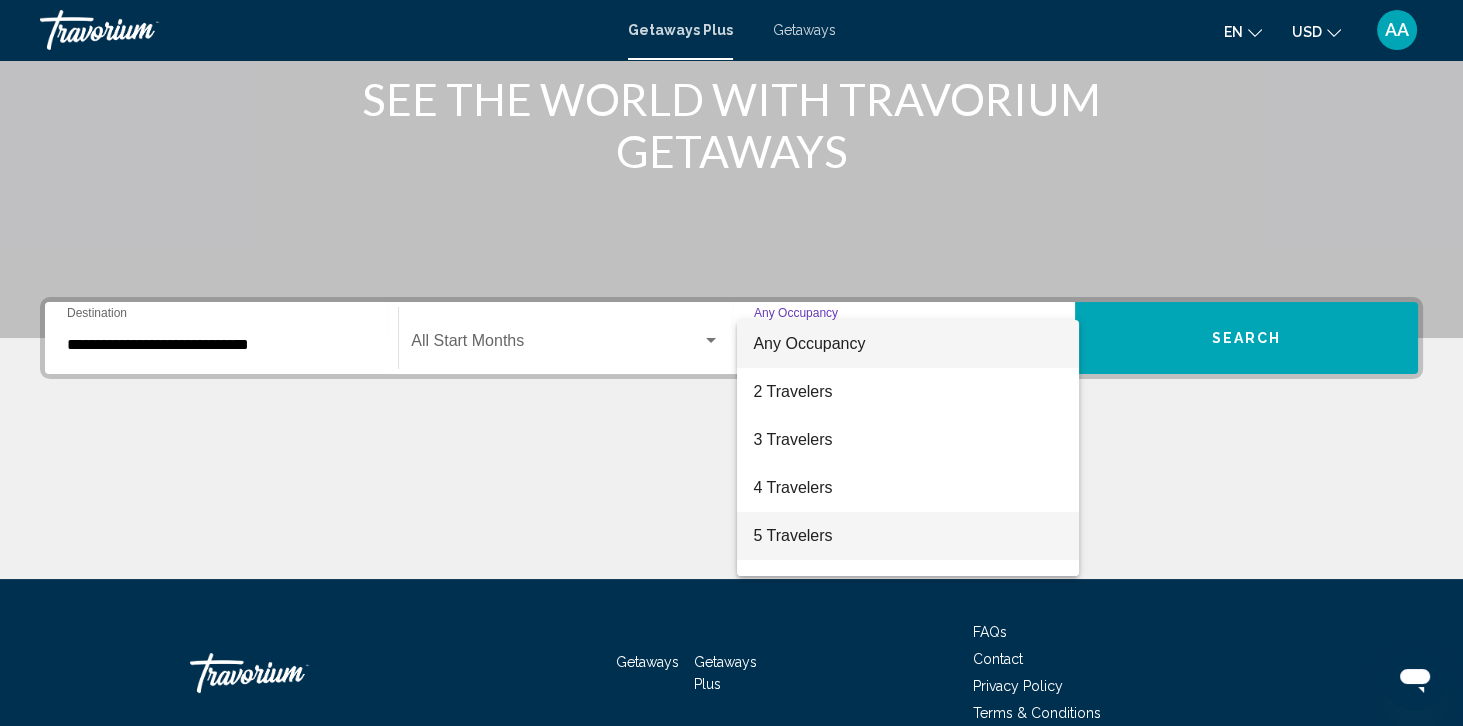 click on "5 Travelers" at bounding box center (907, 536) 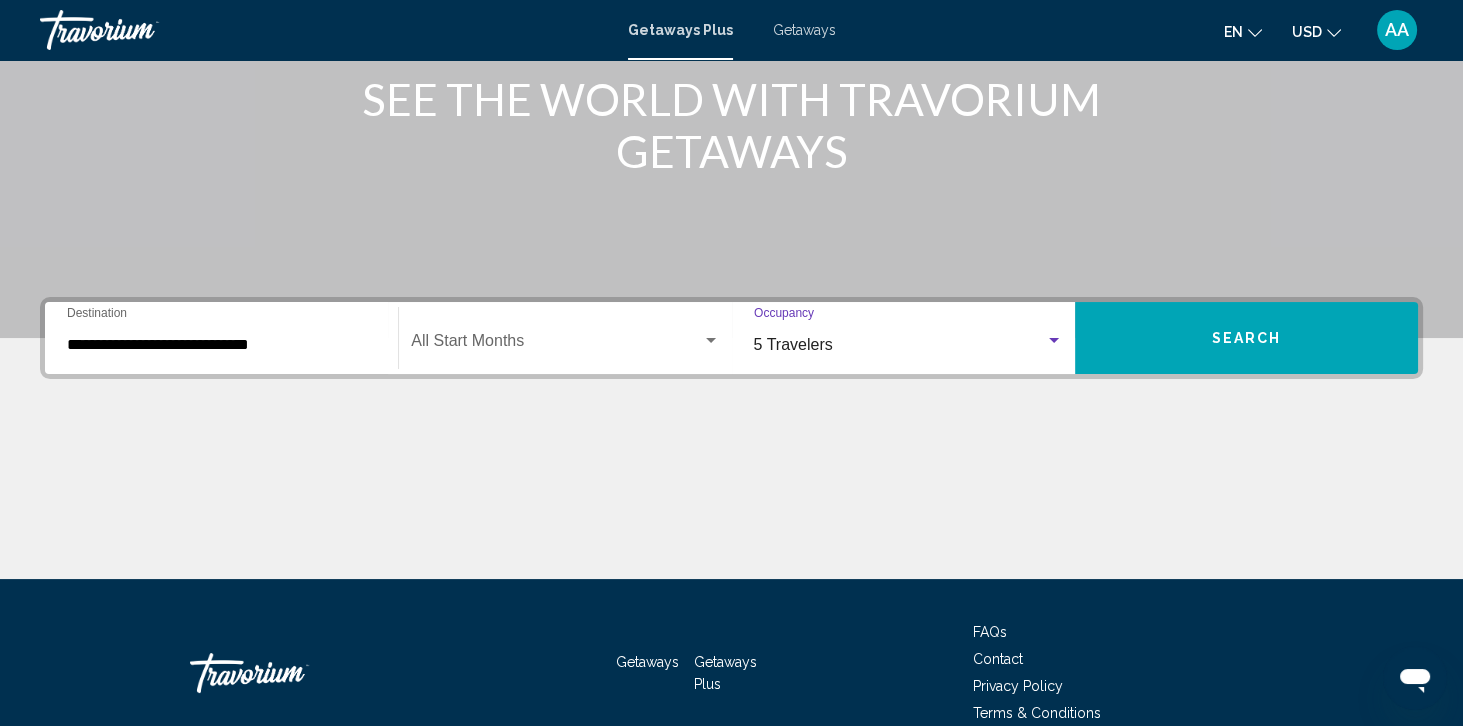 click on "Start Month All Start Months" 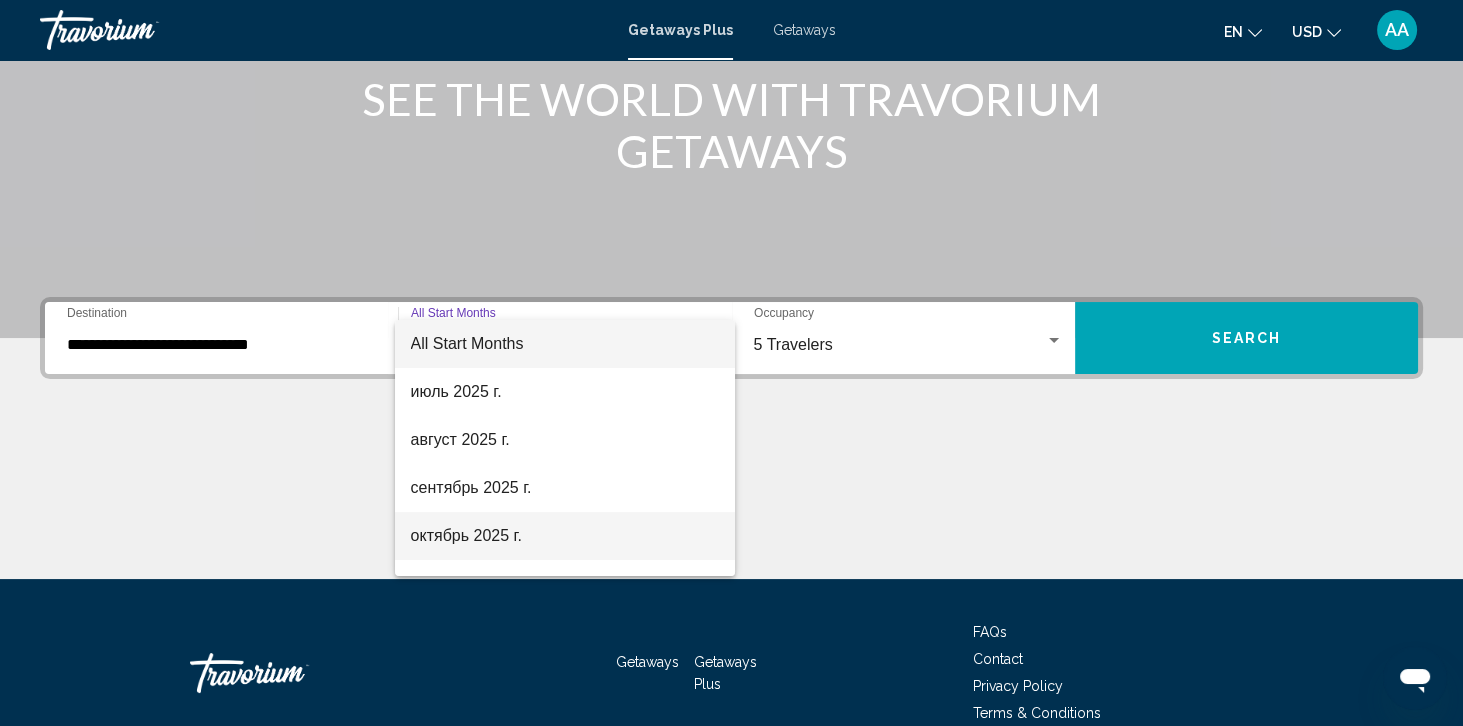 click on "октябрь 2025 г." at bounding box center [565, 536] 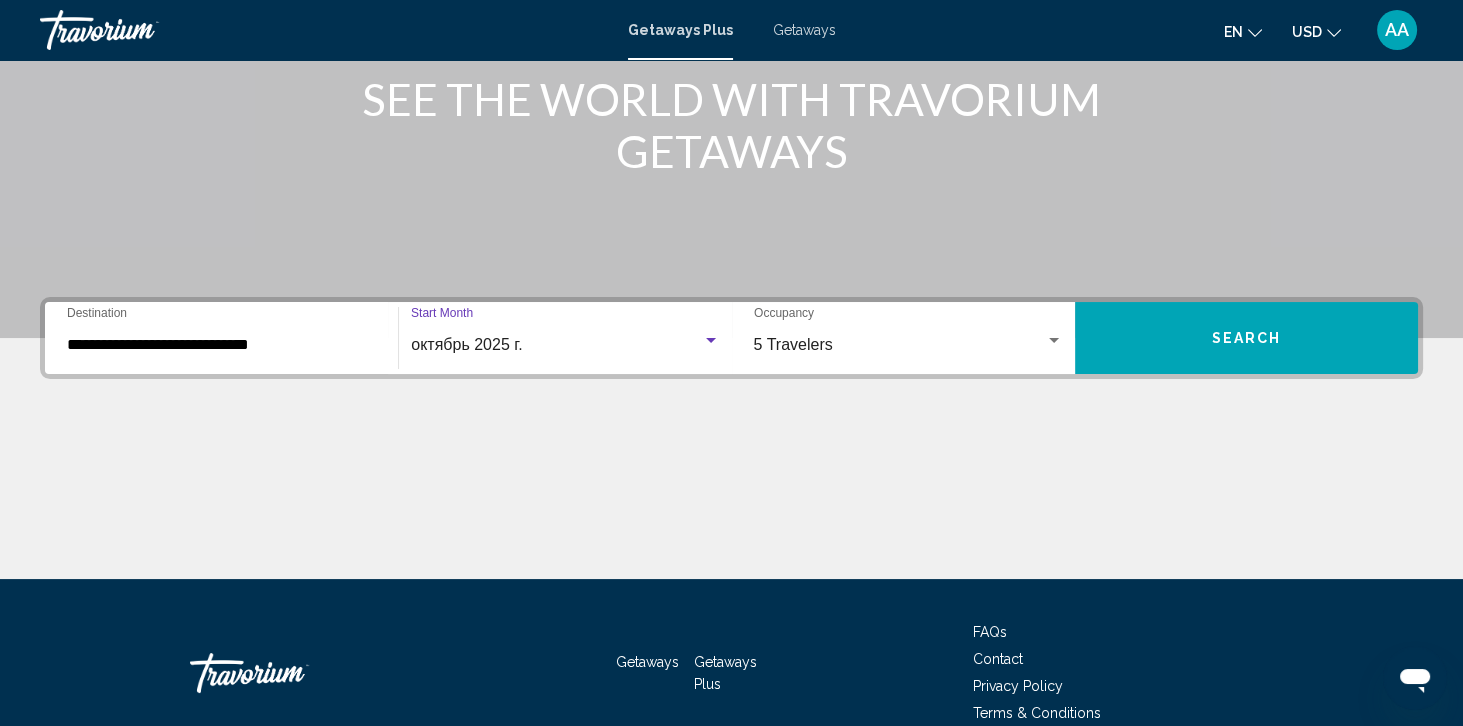 click on "Search" at bounding box center (1246, 338) 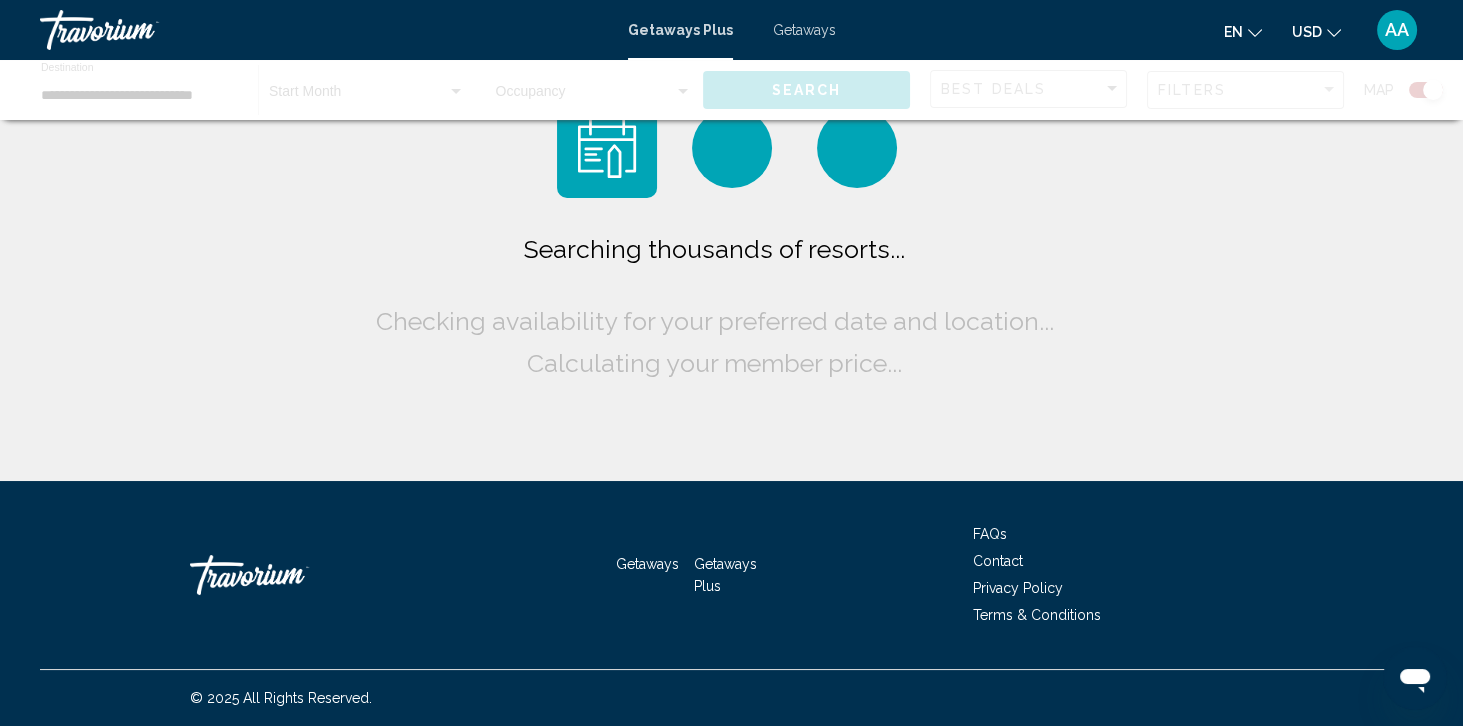 scroll, scrollTop: 0, scrollLeft: 0, axis: both 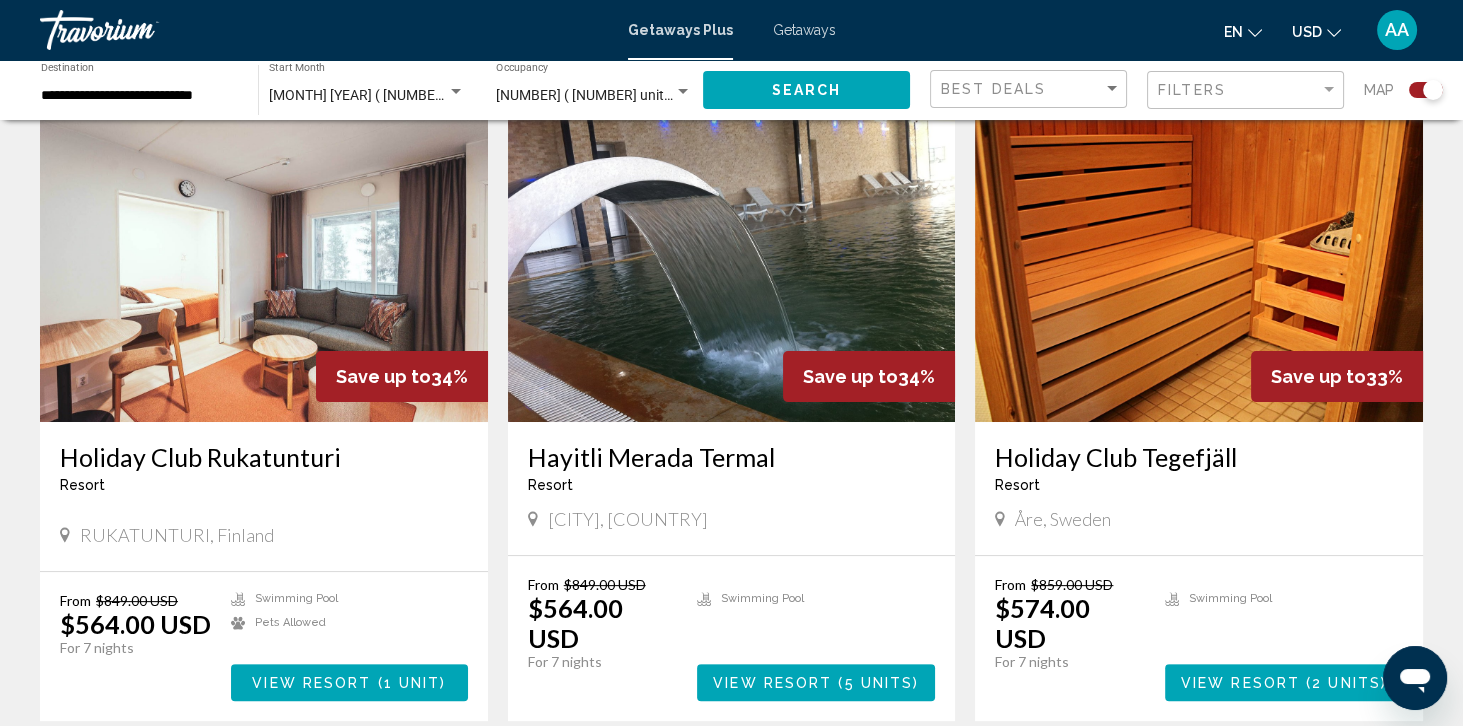 click at bounding box center [1199, 262] 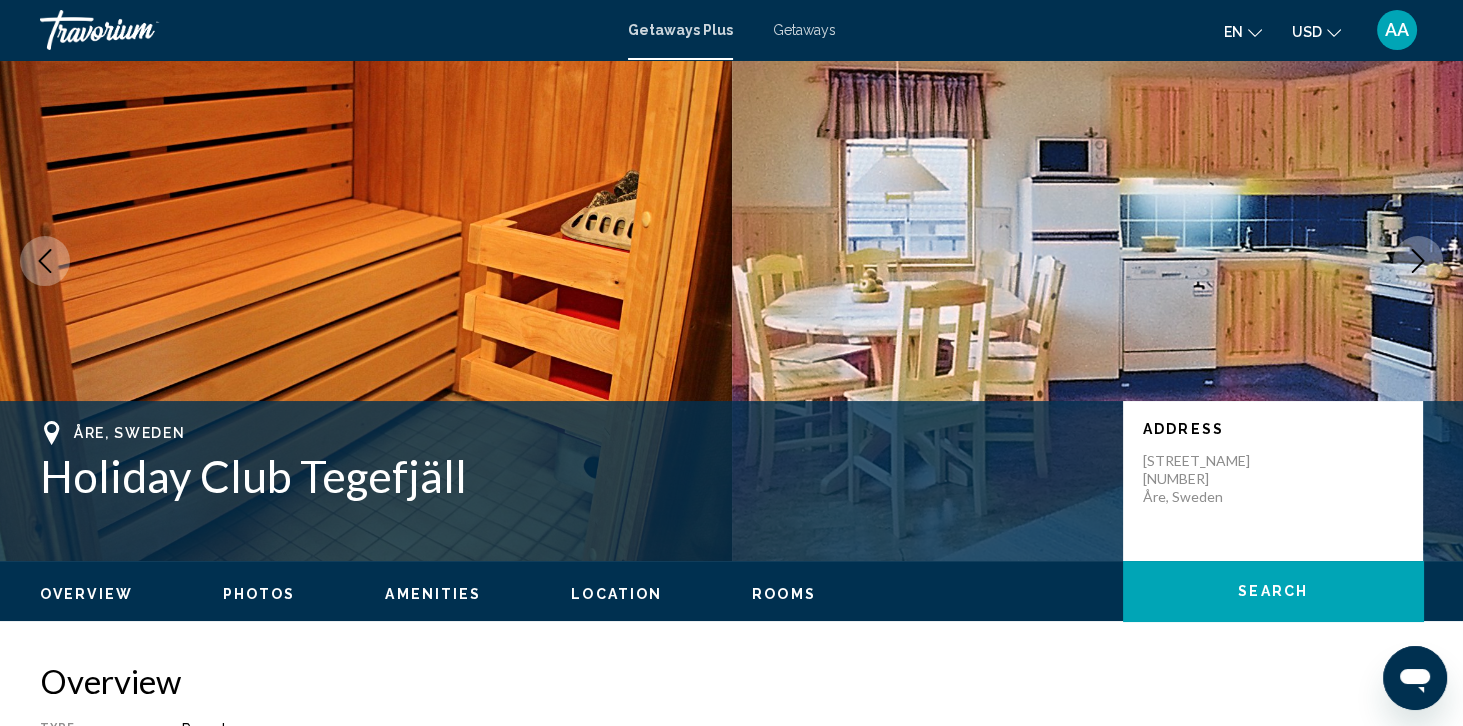 scroll, scrollTop: 114, scrollLeft: 0, axis: vertical 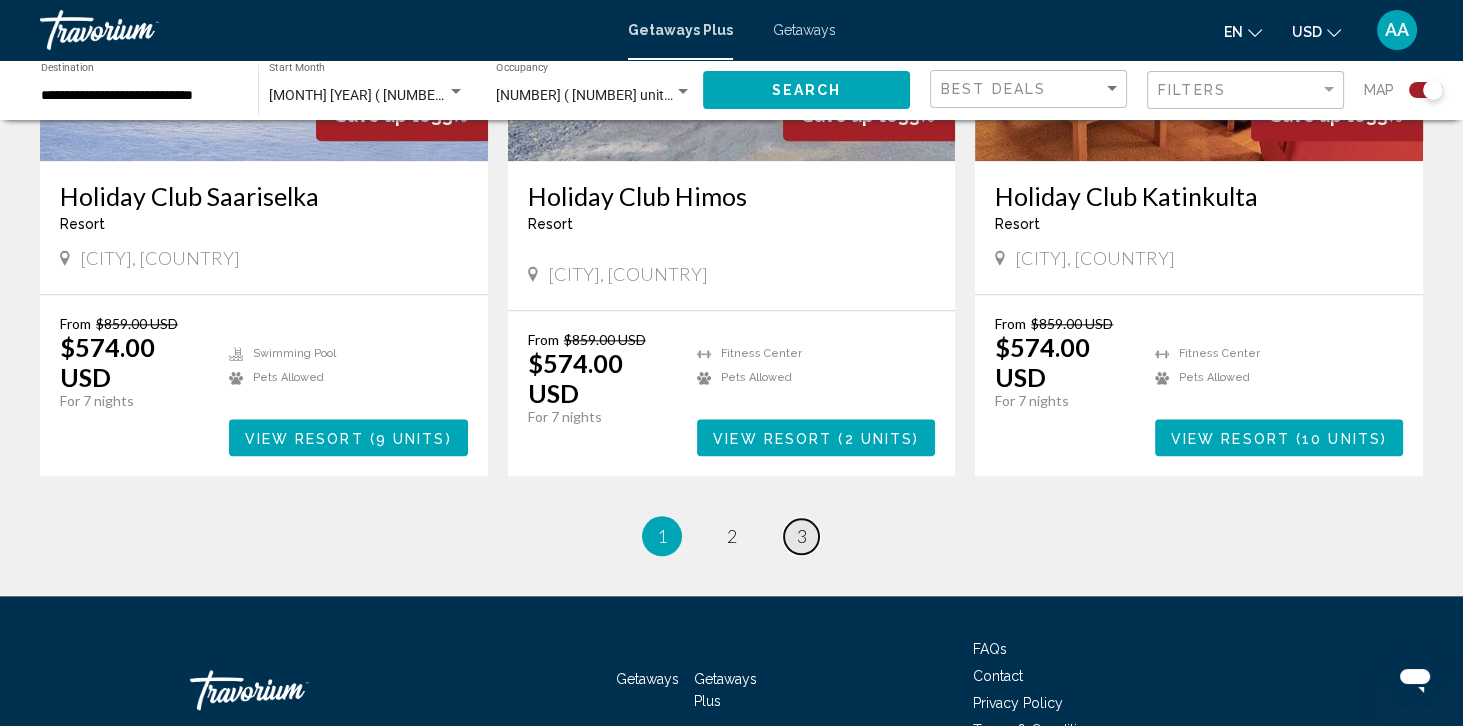click on "page  3" at bounding box center [801, 536] 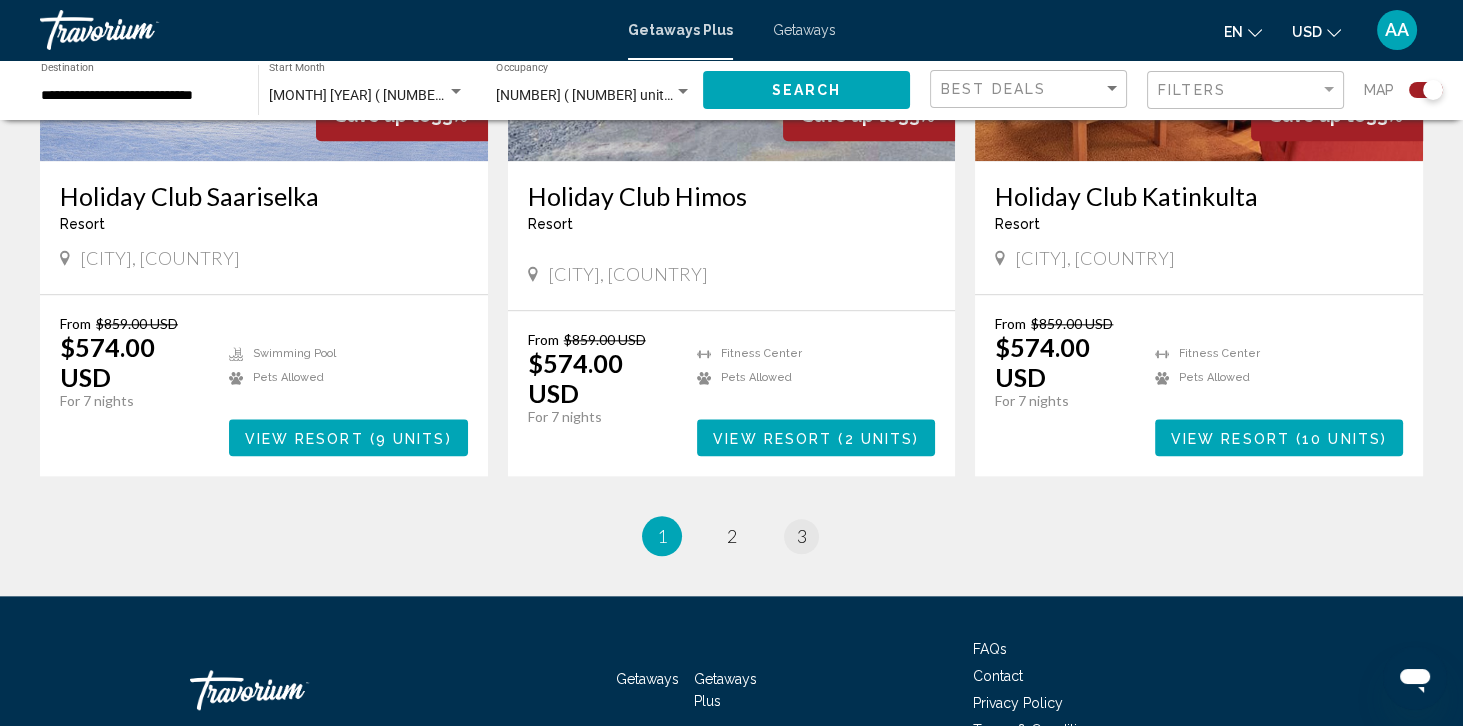 scroll, scrollTop: 0, scrollLeft: 0, axis: both 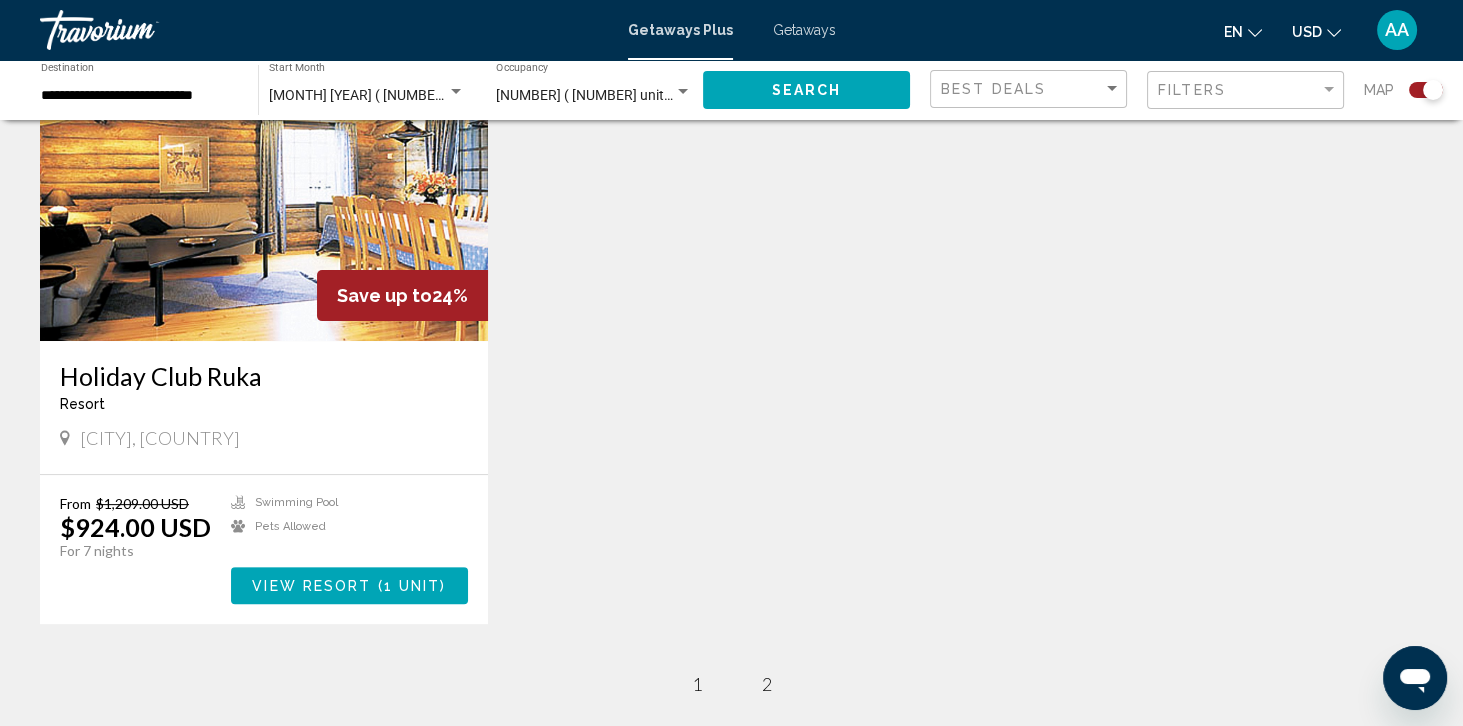 click on "Holiday Club Ruka" at bounding box center (264, 376) 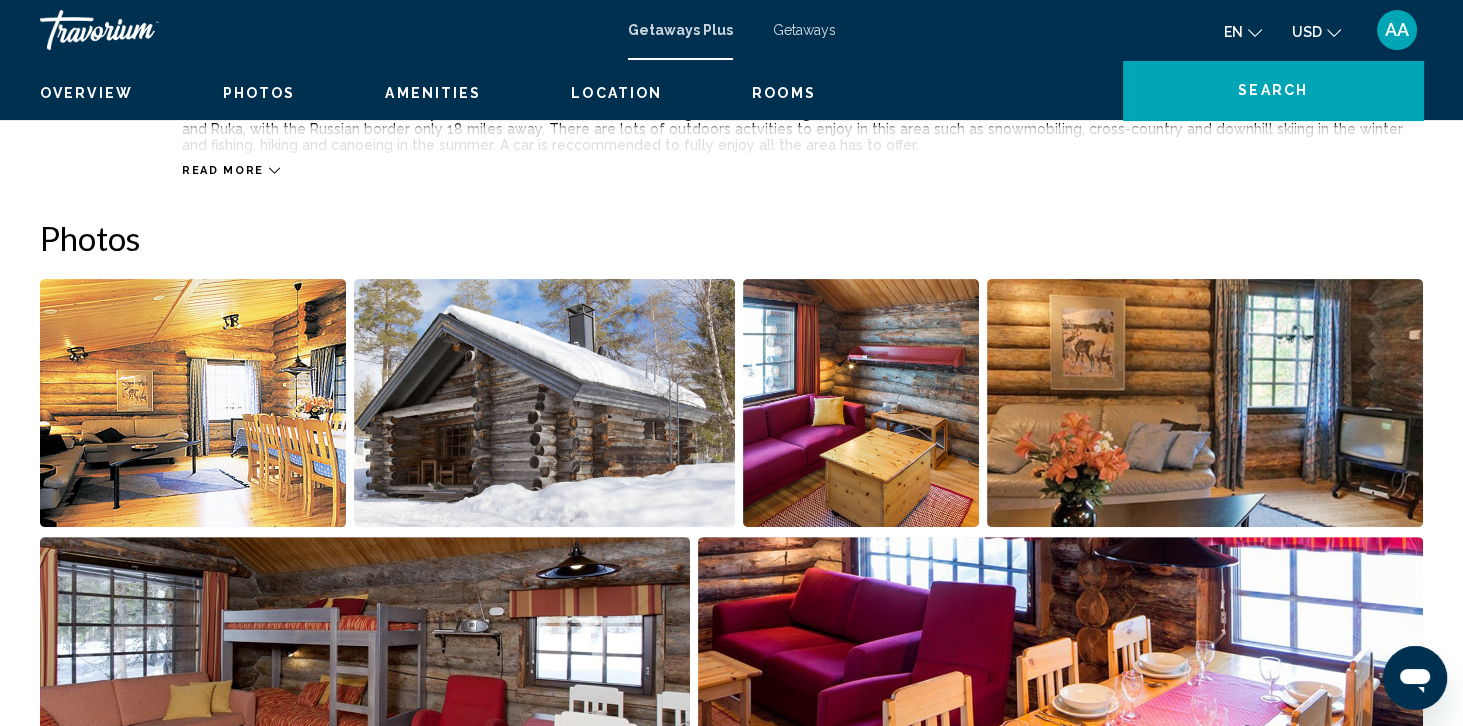 scroll, scrollTop: 0, scrollLeft: 0, axis: both 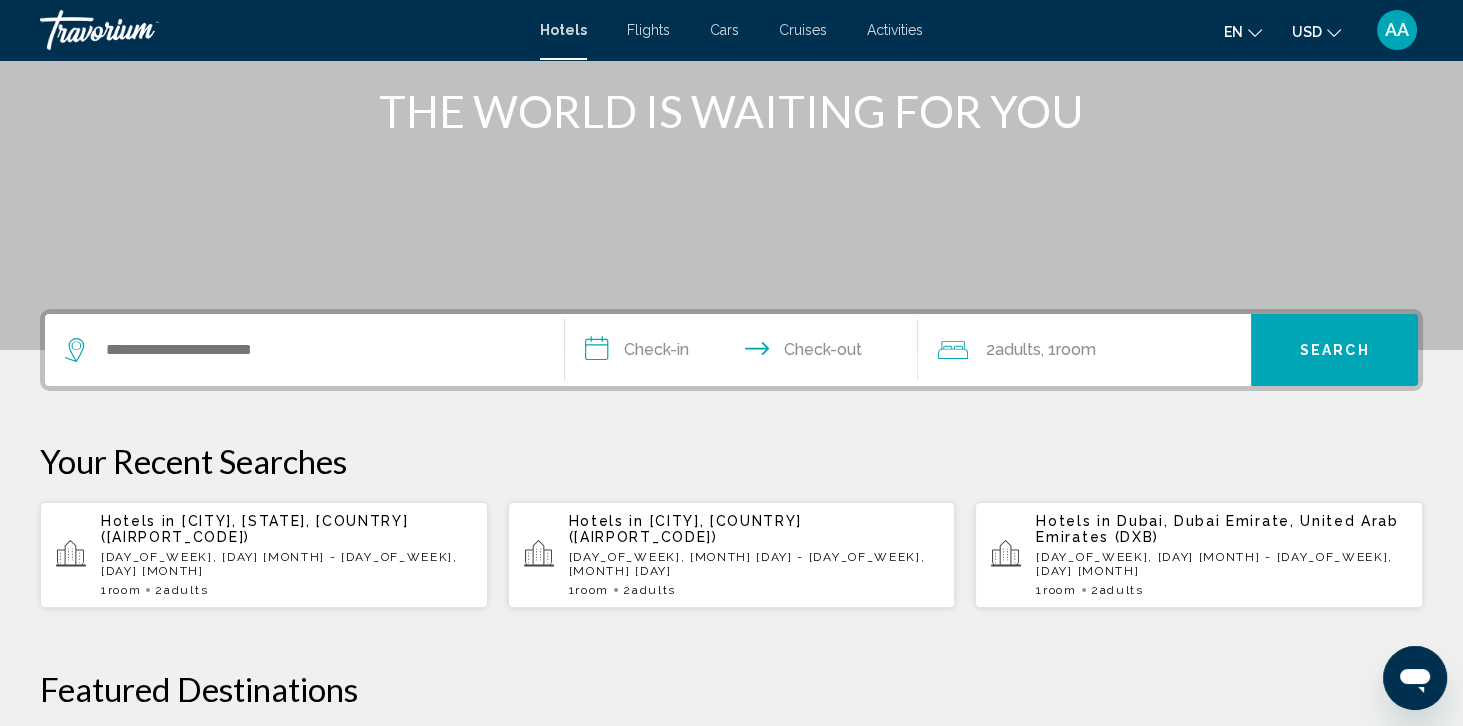 click on "1  Room rooms 2  Adult Adults" at bounding box center [754, 590] 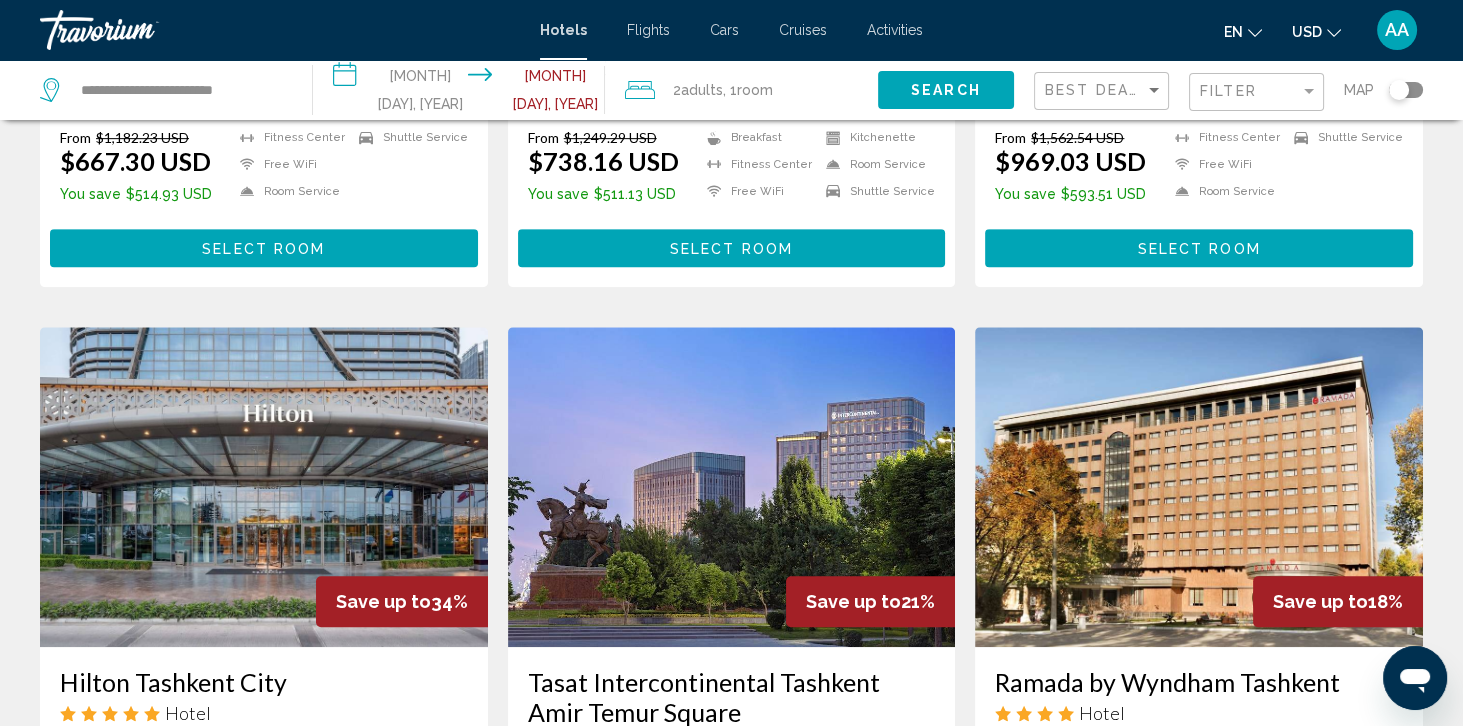 scroll, scrollTop: 1413, scrollLeft: 0, axis: vertical 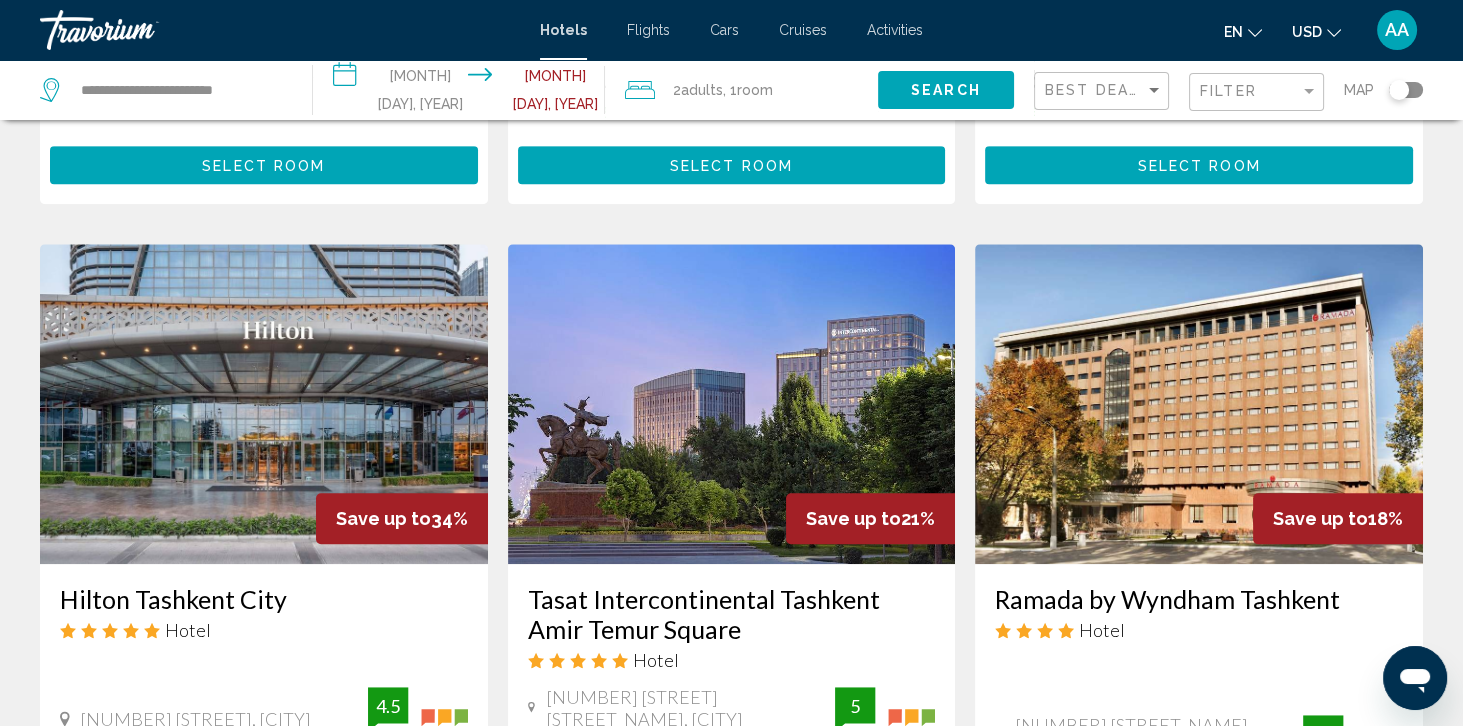 click on "Hilton Tashkent City" at bounding box center (264, 599) 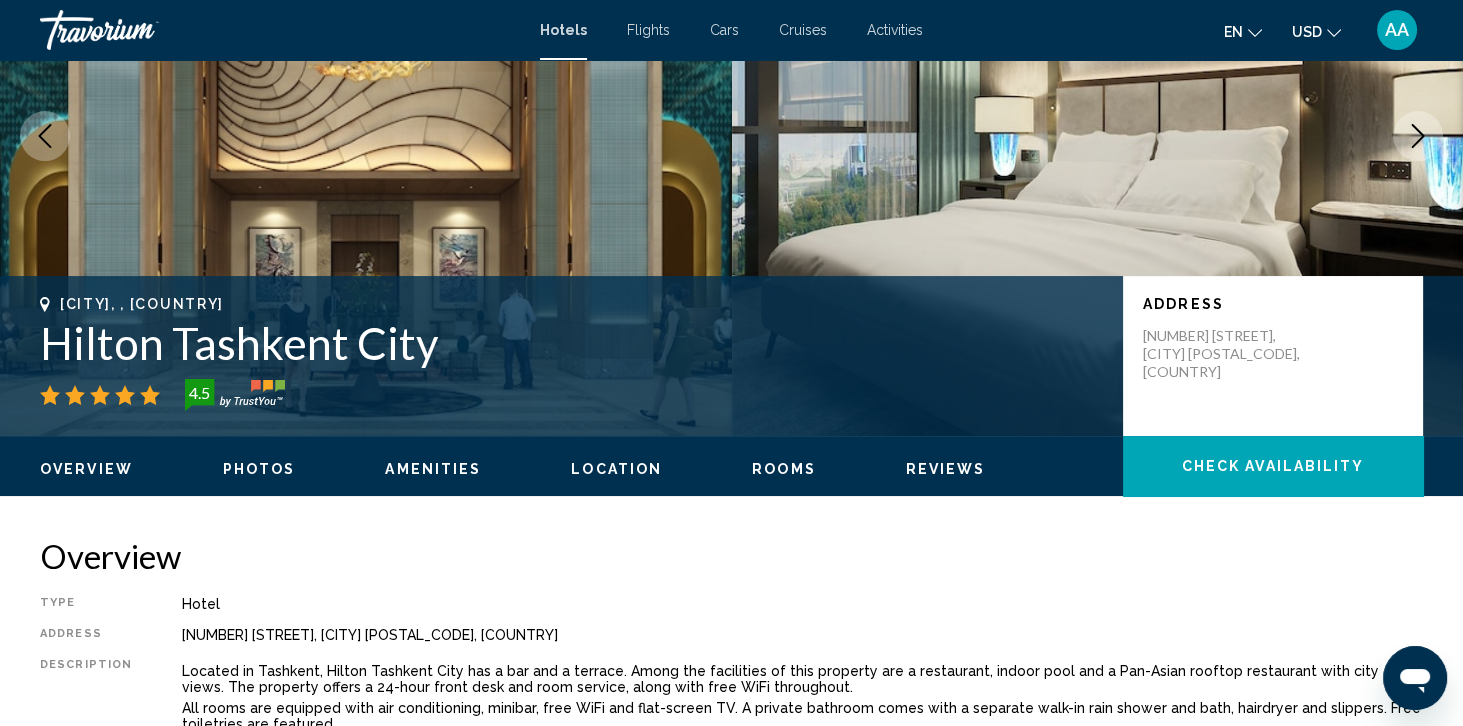 scroll, scrollTop: 0, scrollLeft: 0, axis: both 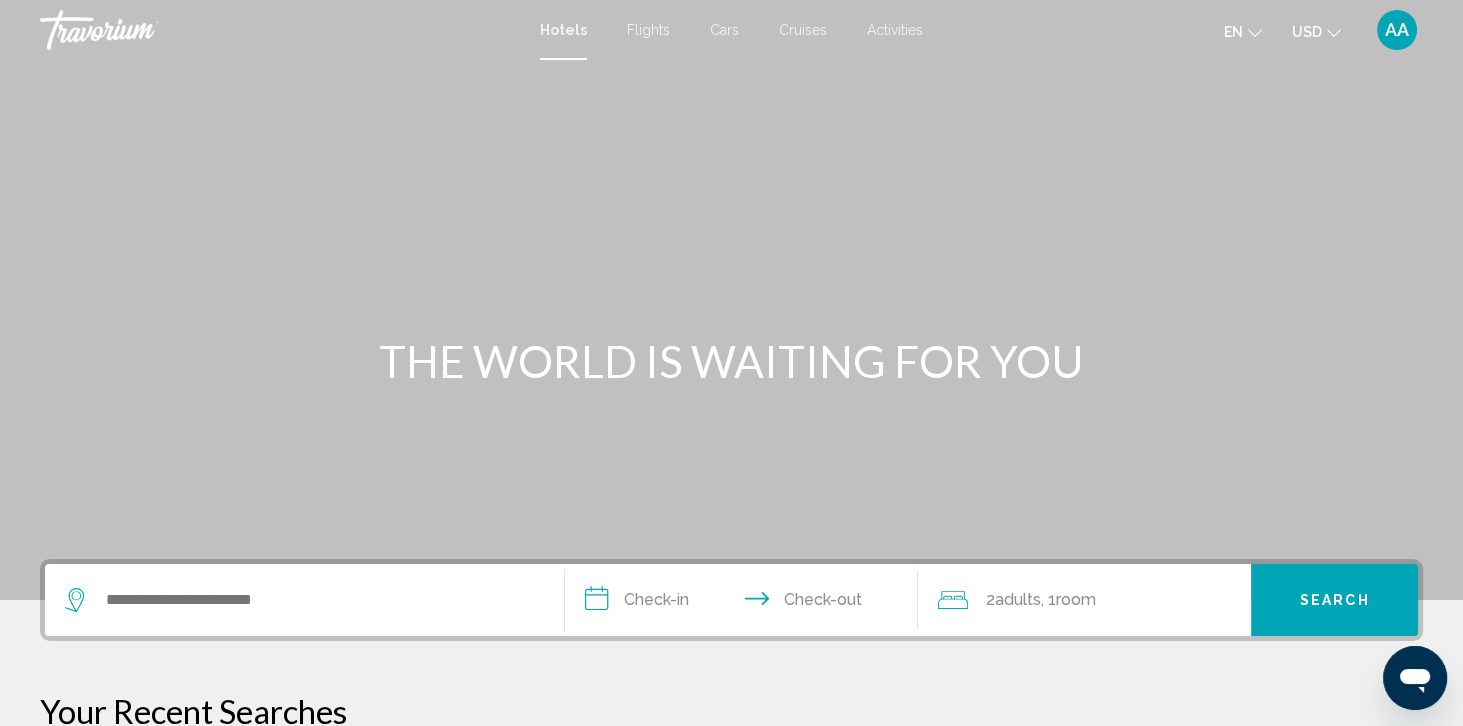 click on "AA" at bounding box center (1397, 30) 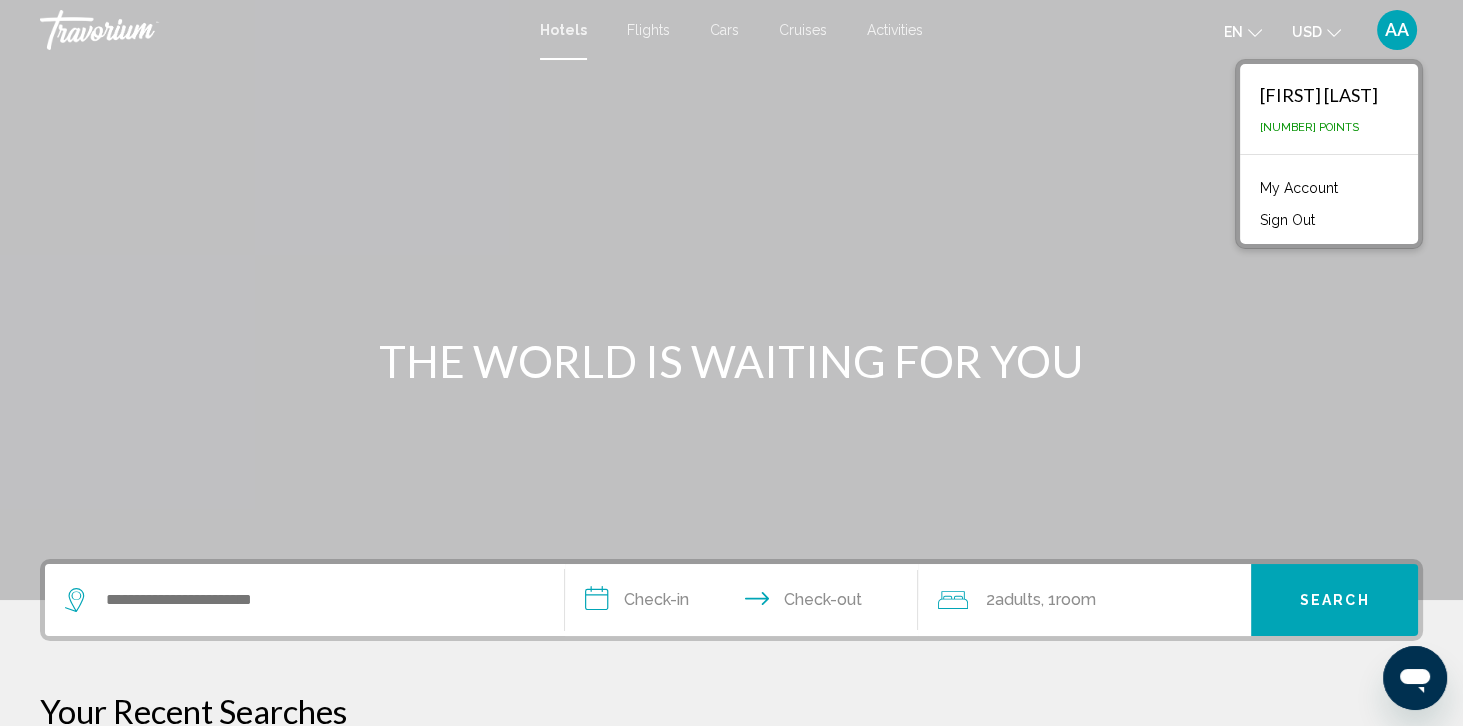 click on "My Account" at bounding box center (1299, 188) 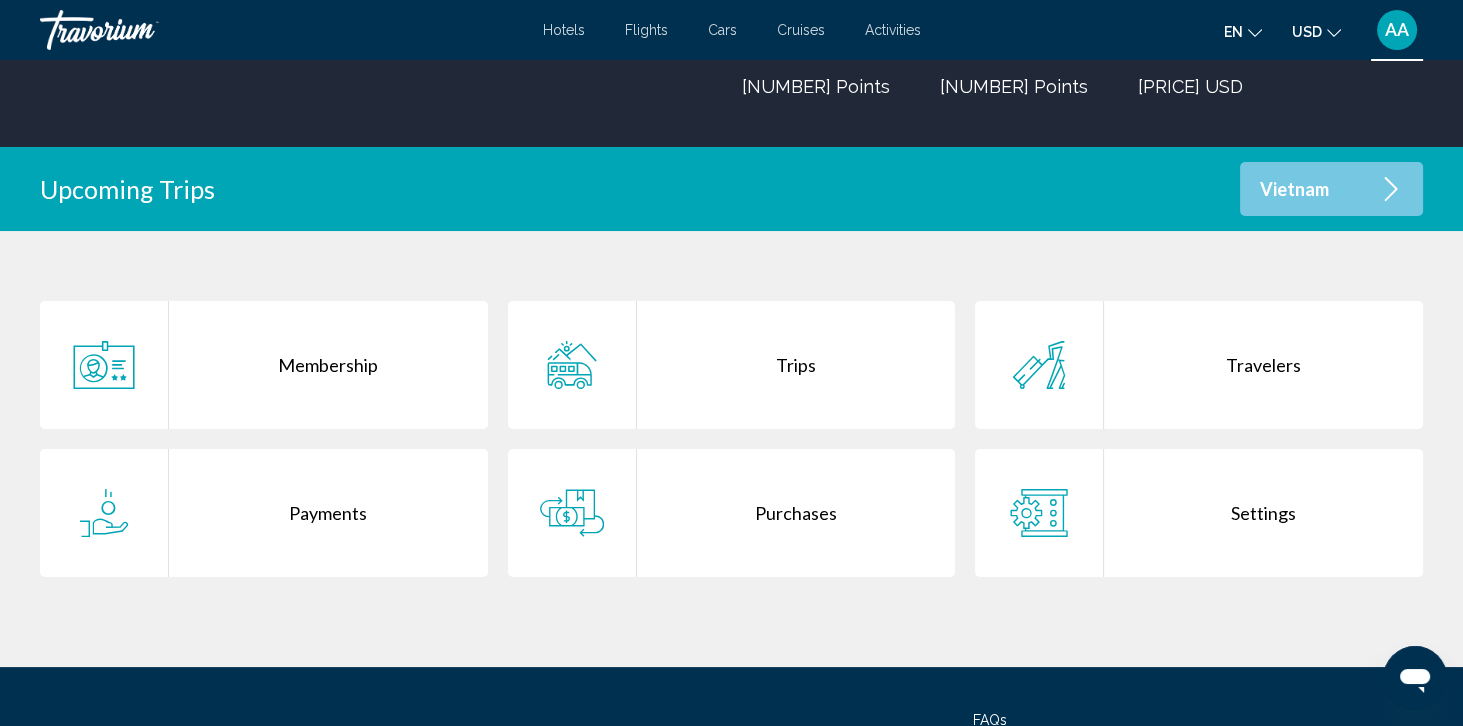 scroll, scrollTop: 302, scrollLeft: 0, axis: vertical 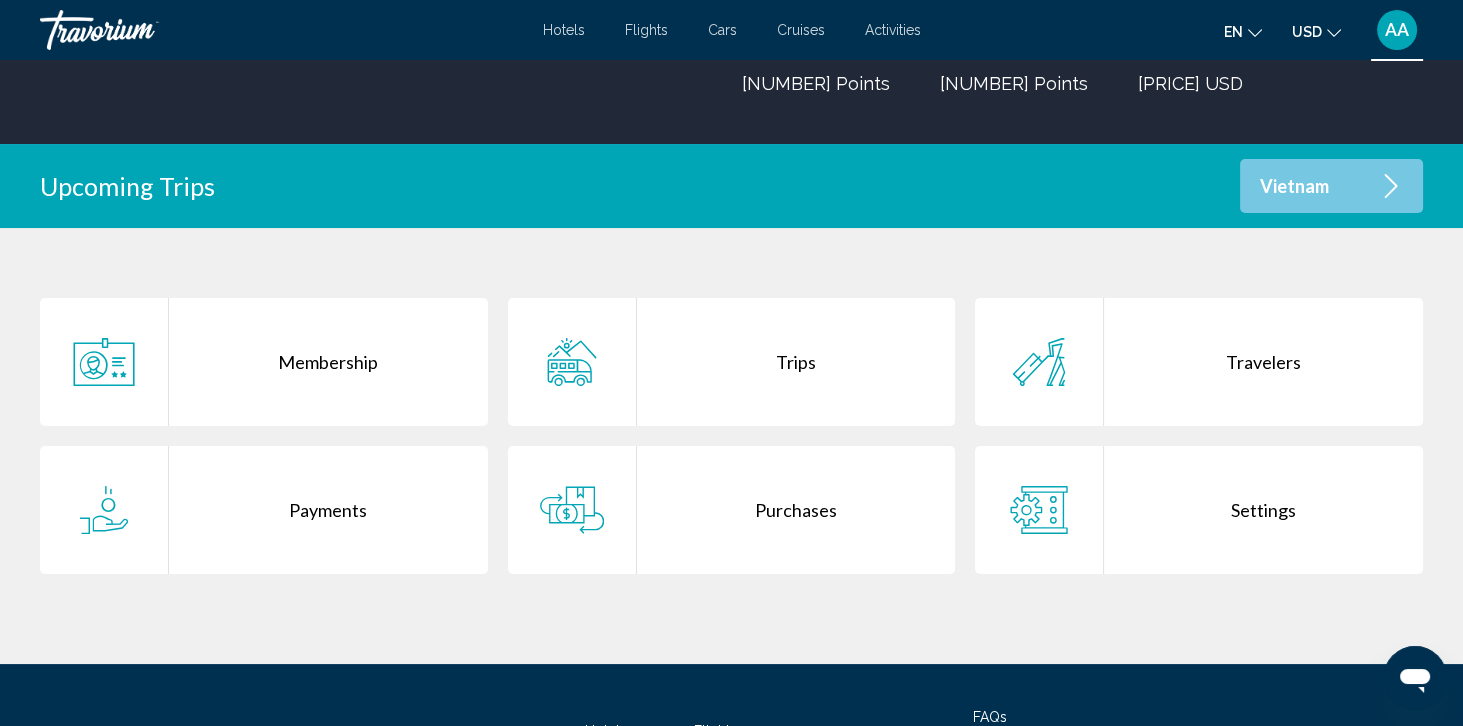 click on "Payments" at bounding box center [328, 510] 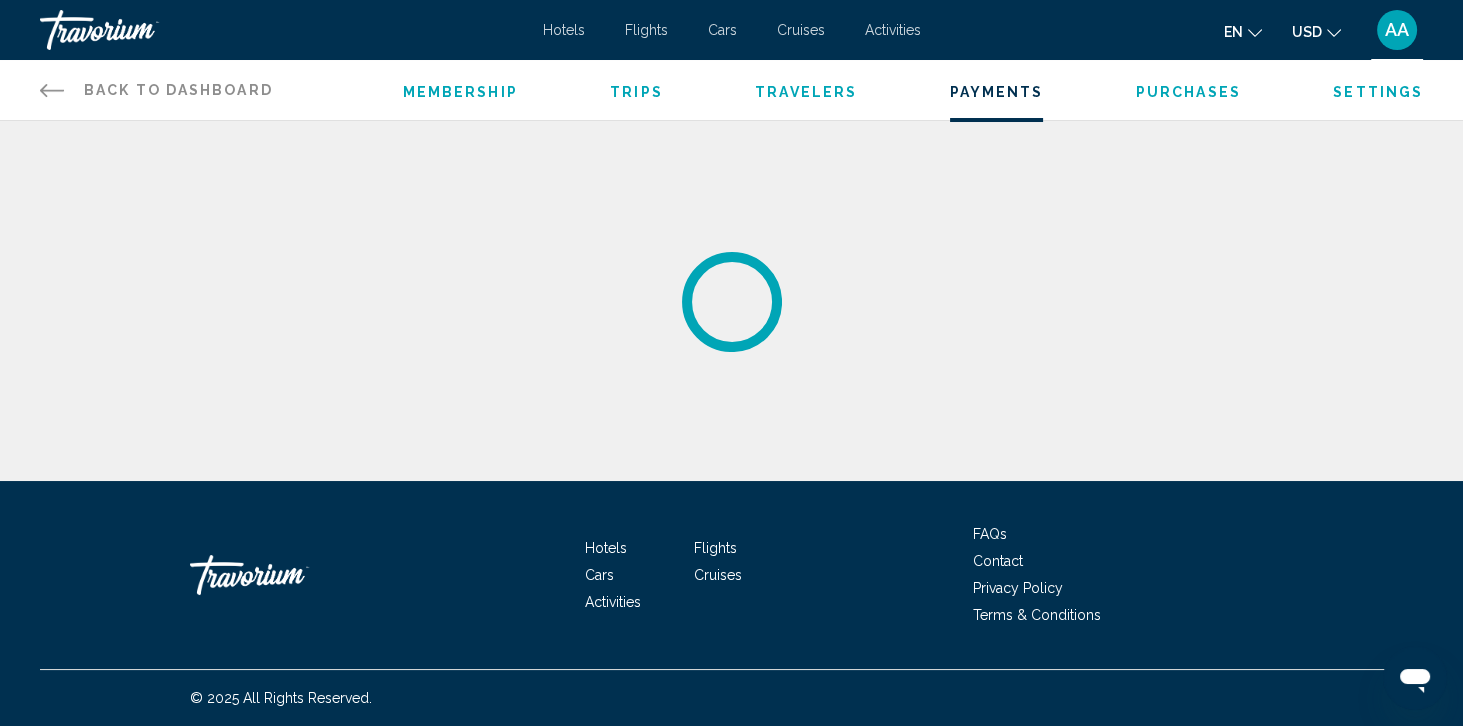 scroll, scrollTop: 0, scrollLeft: 0, axis: both 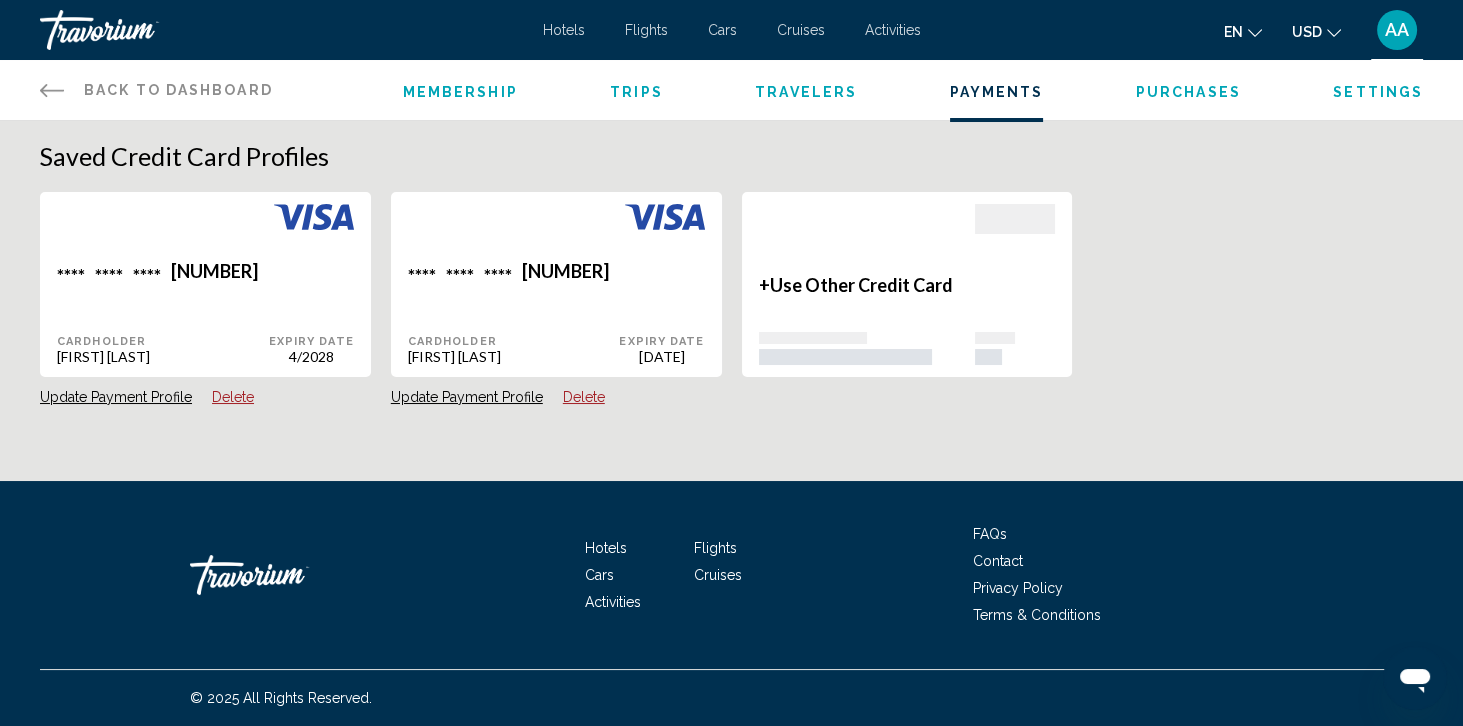 click on "Purchases" at bounding box center (1188, 92) 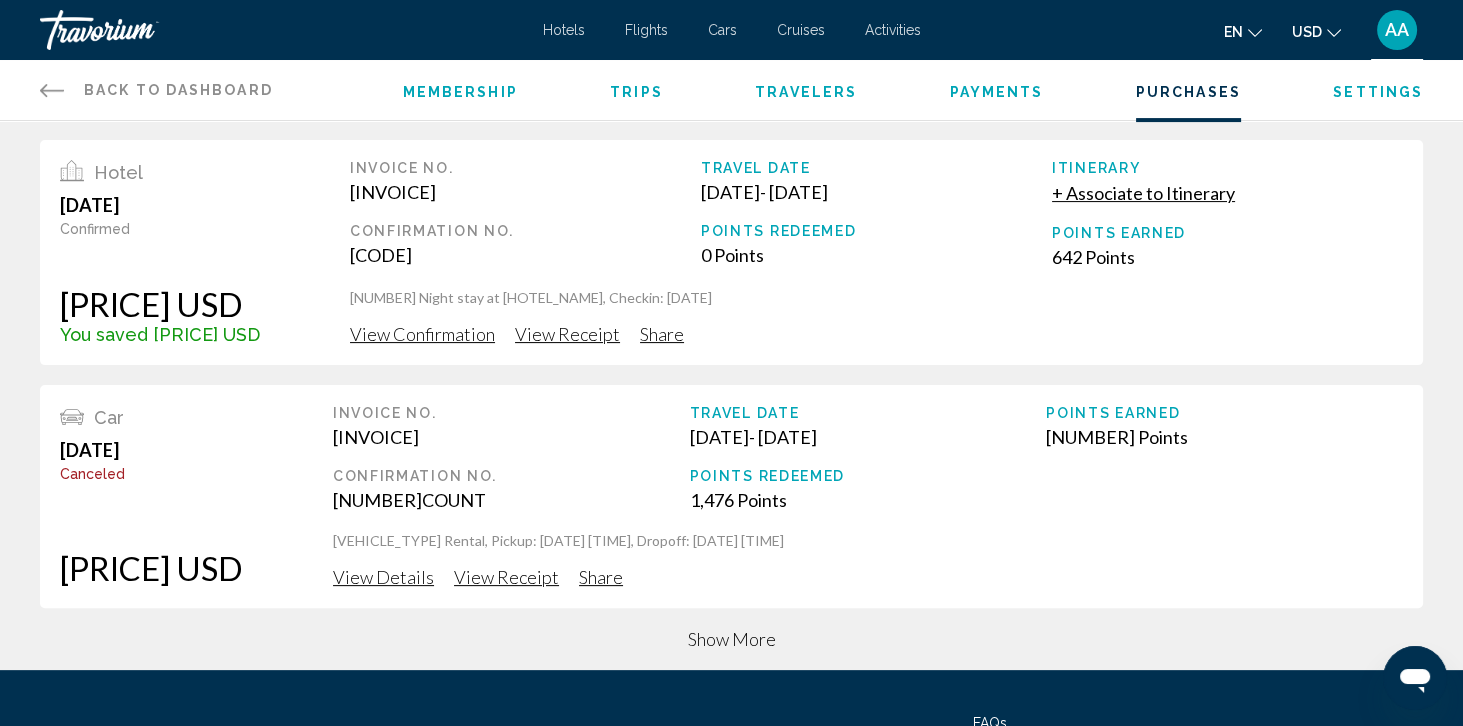 scroll, scrollTop: 744, scrollLeft: 0, axis: vertical 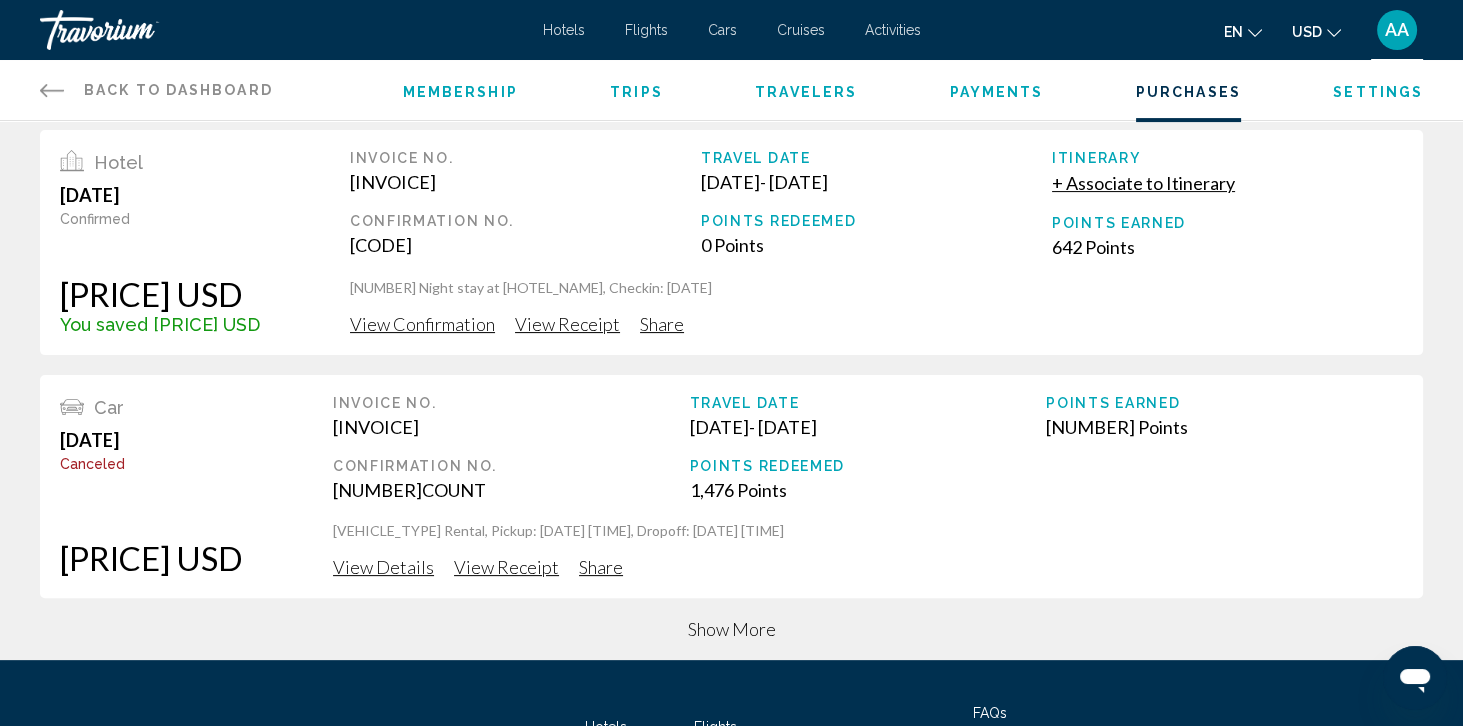 click on "Show More" at bounding box center (732, 629) 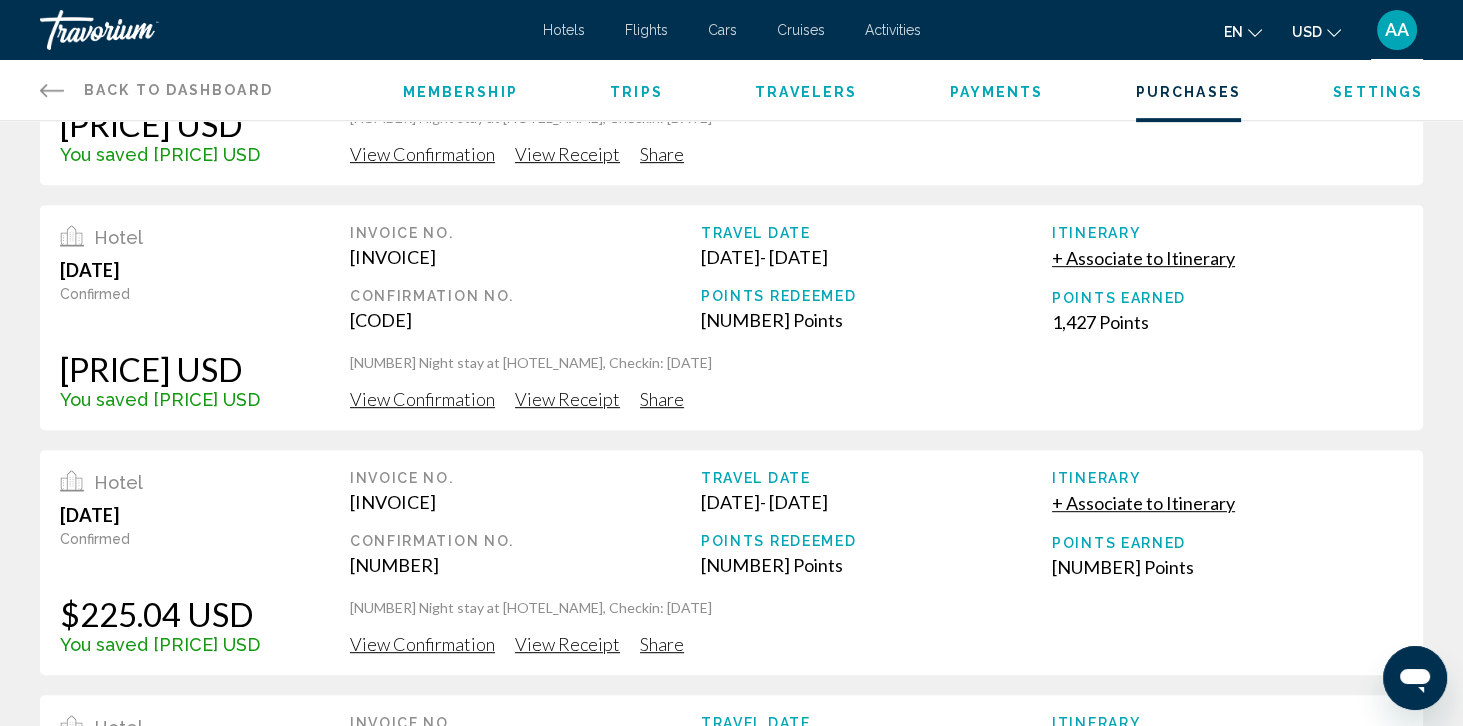 scroll, scrollTop: 1400, scrollLeft: 0, axis: vertical 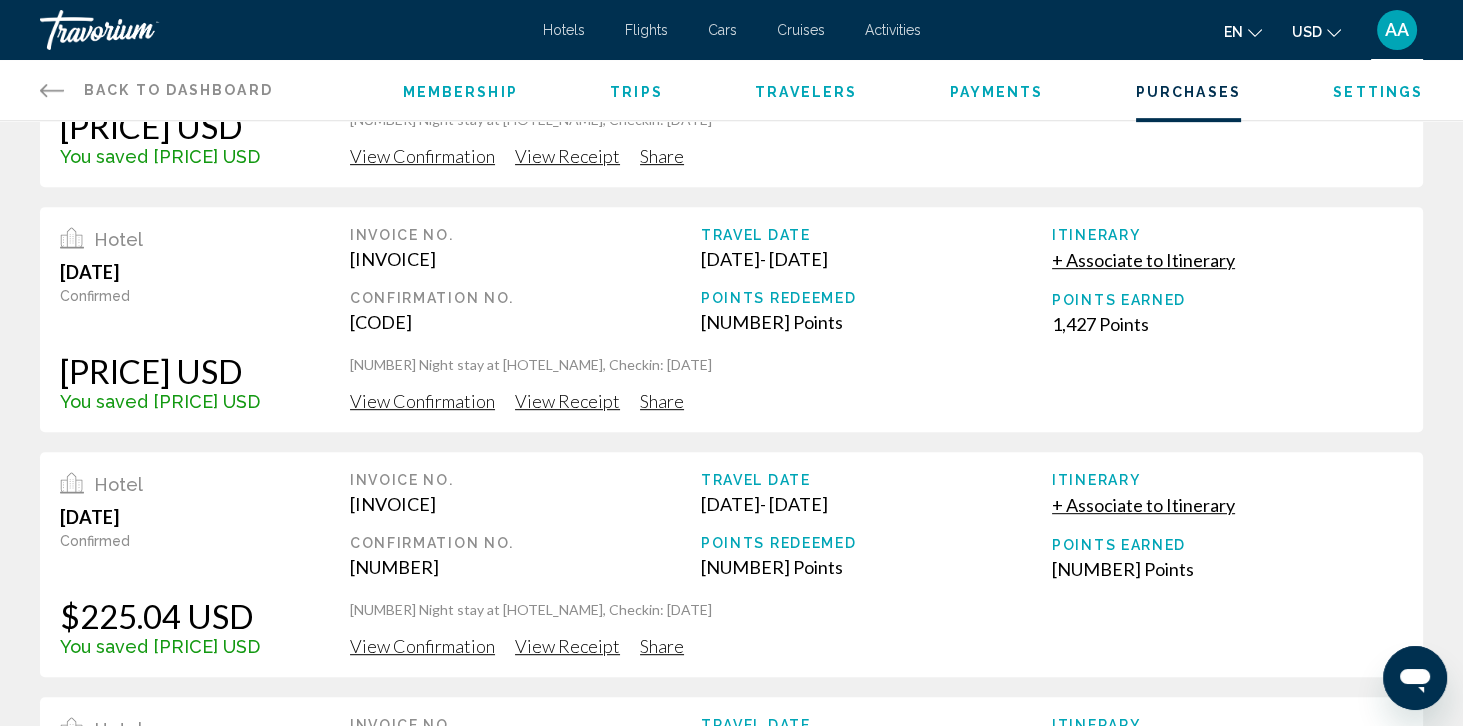 click on "View Confirmation" at bounding box center (422, -1065) 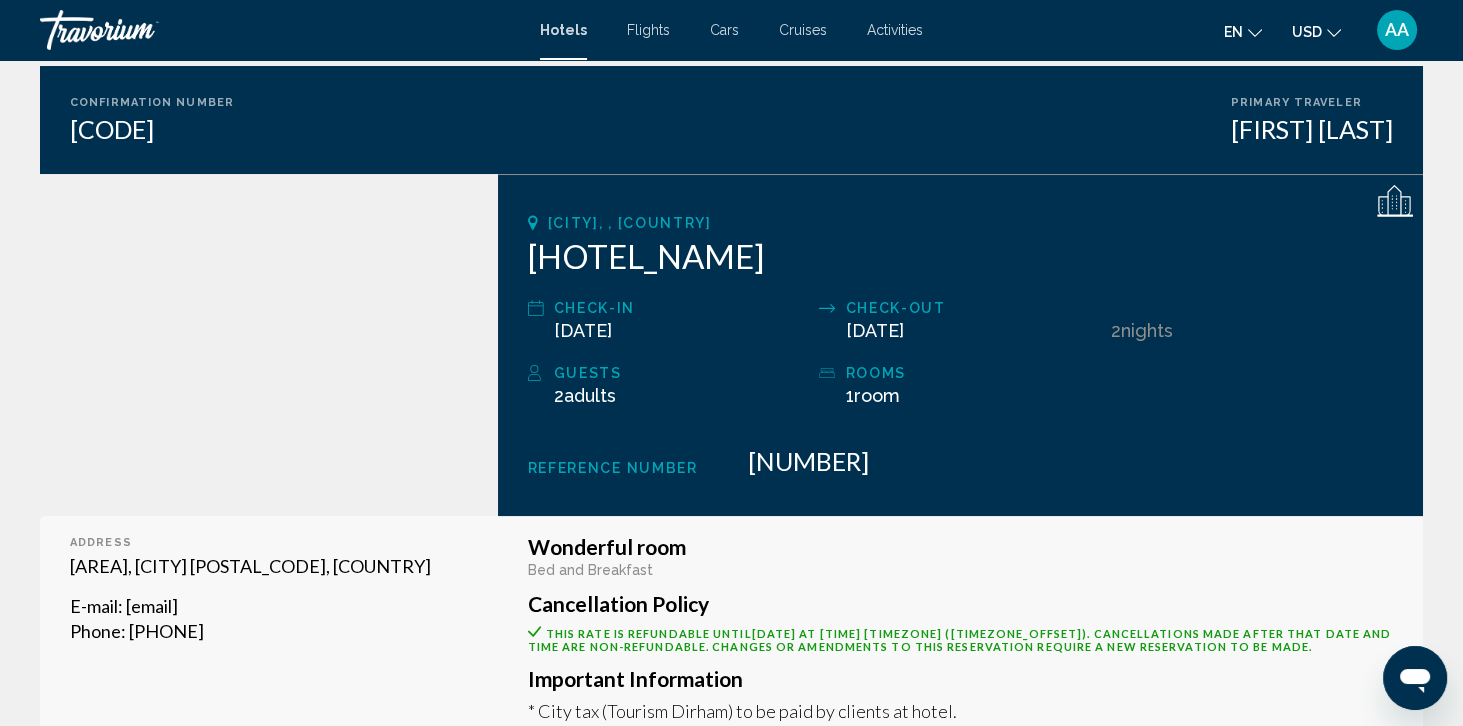 scroll, scrollTop: 0, scrollLeft: 0, axis: both 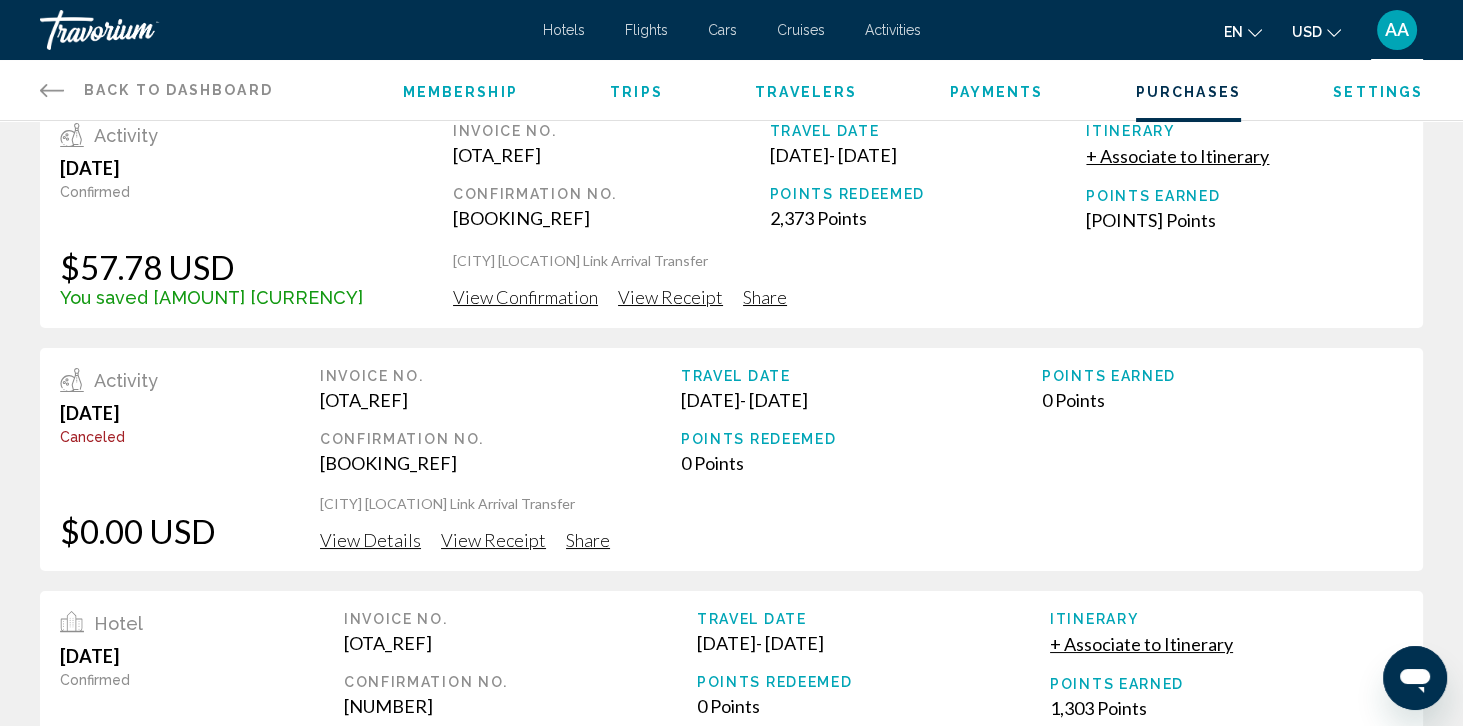 click on "View Confirmation" at bounding box center [525, 297] 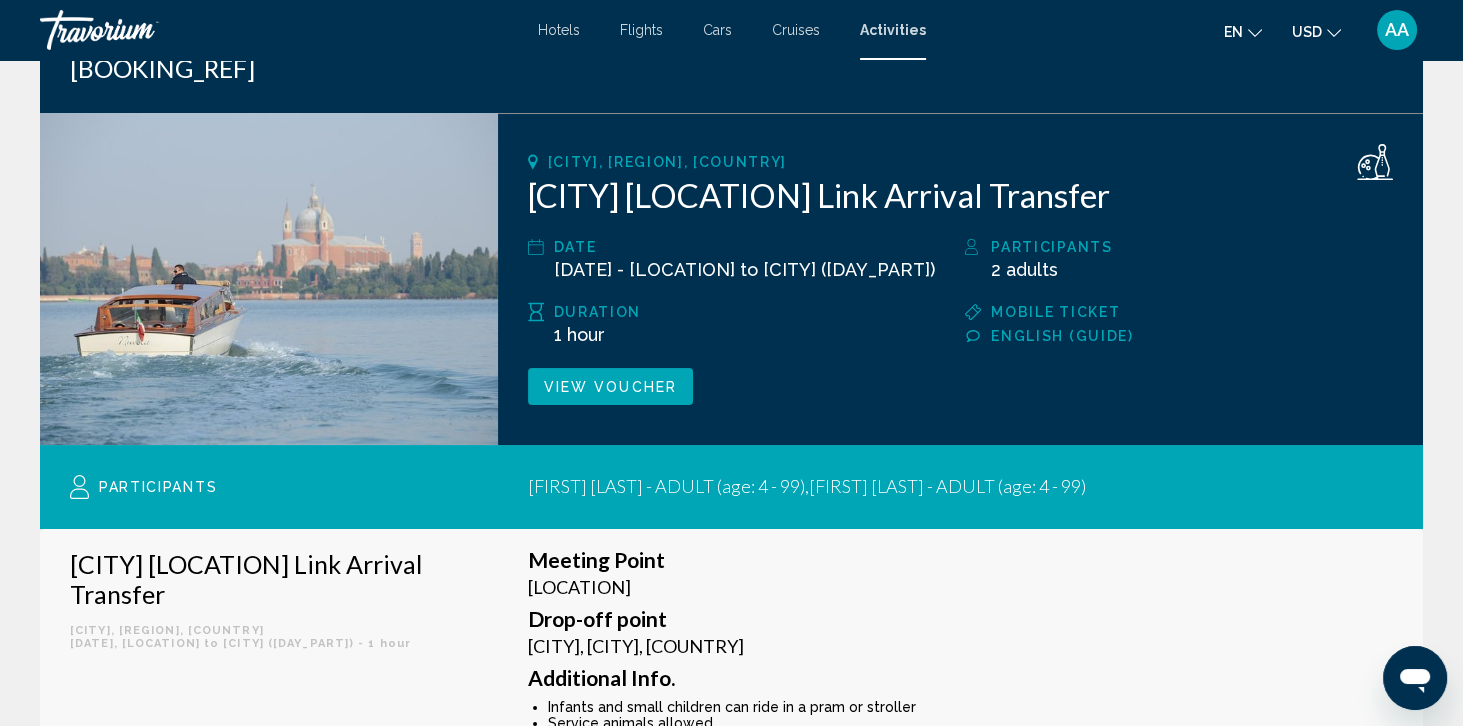 scroll, scrollTop: 0, scrollLeft: 0, axis: both 